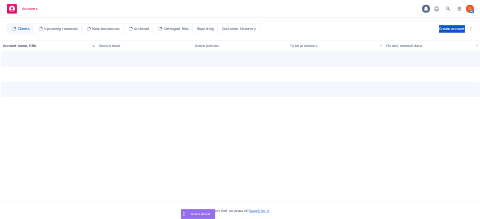 scroll, scrollTop: 0, scrollLeft: 0, axis: both 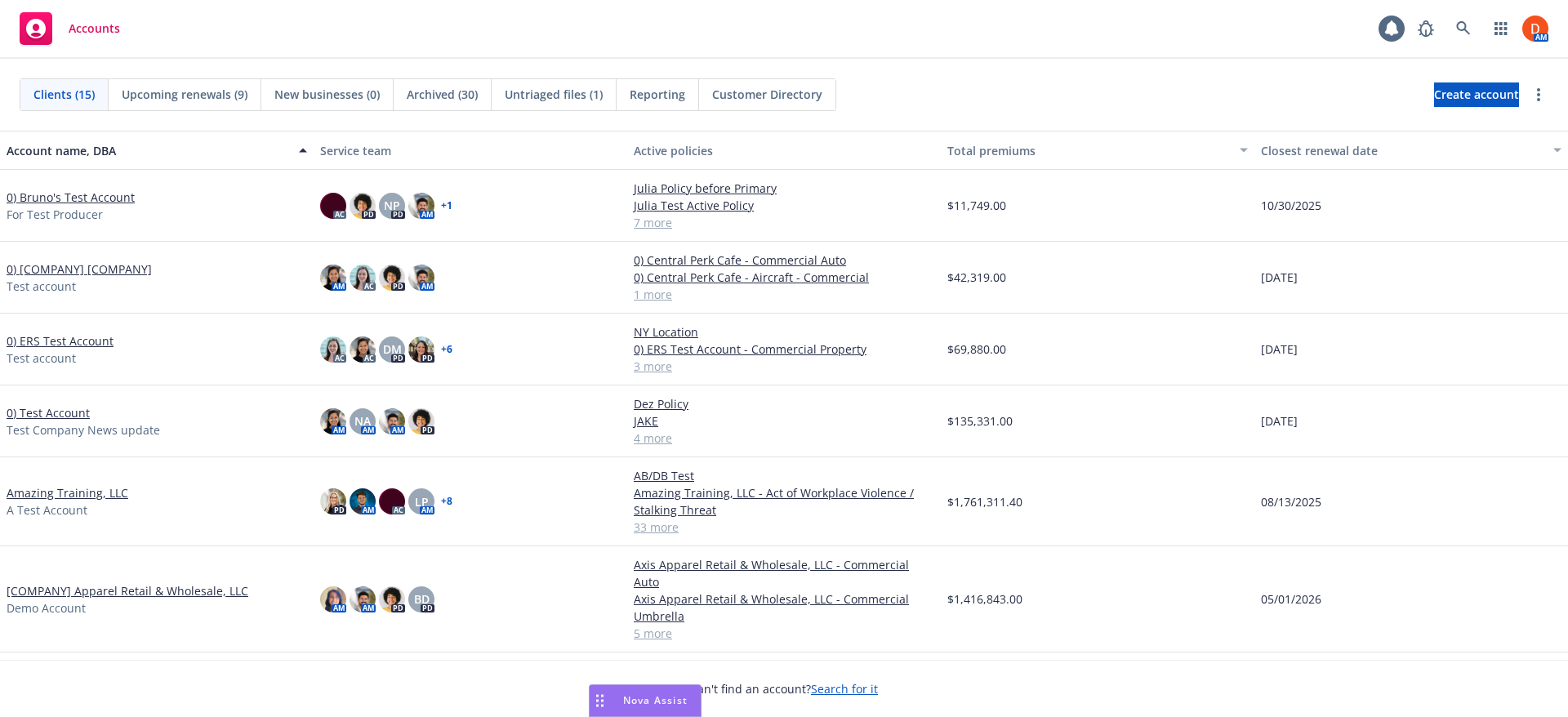click on "0) Bruno's Test Account" at bounding box center [70, 197] 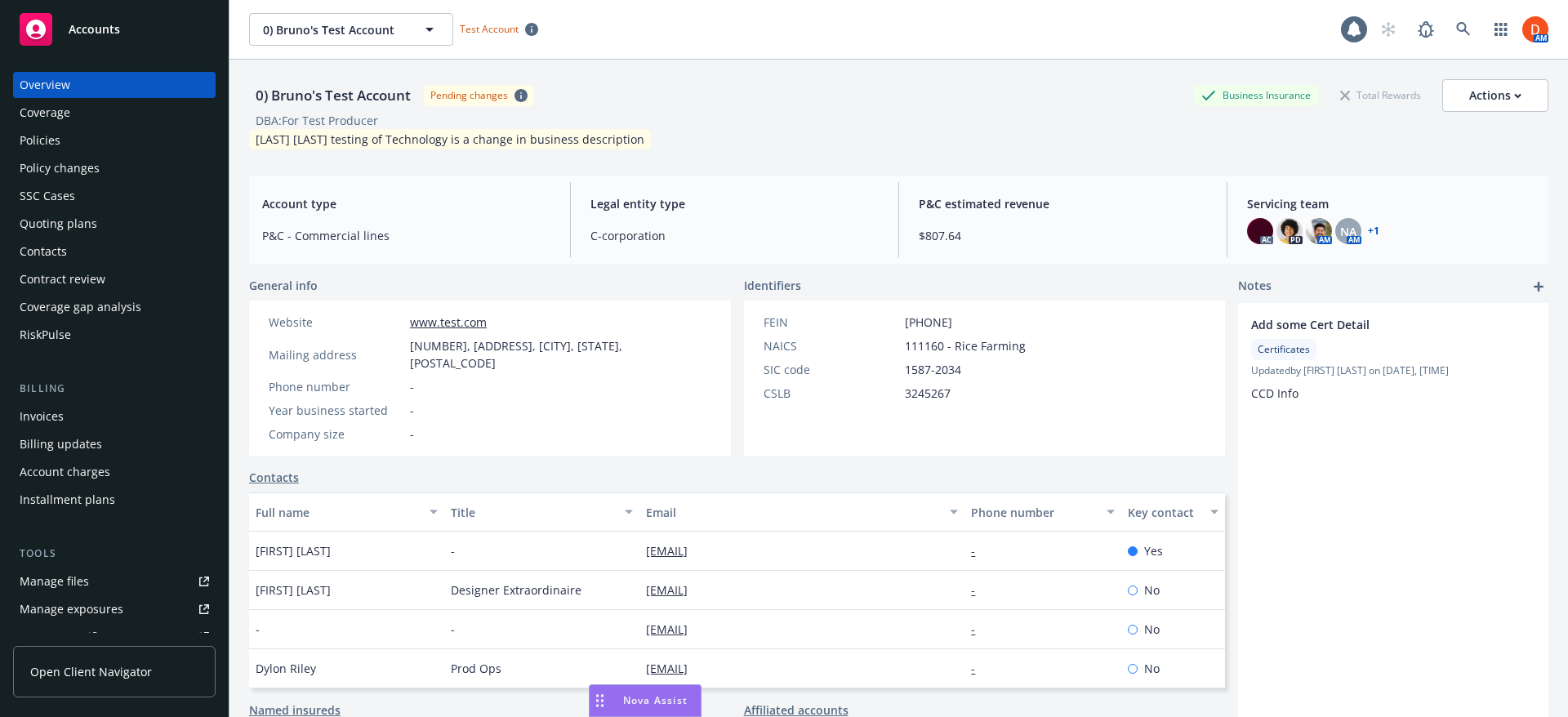 click on "Policies" at bounding box center (114, 140) 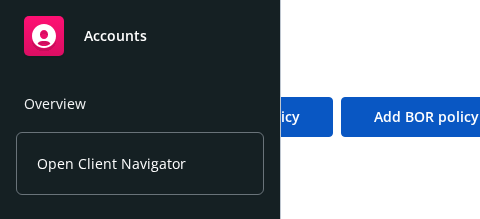 scroll, scrollTop: 0, scrollLeft: 819, axis: horizontal 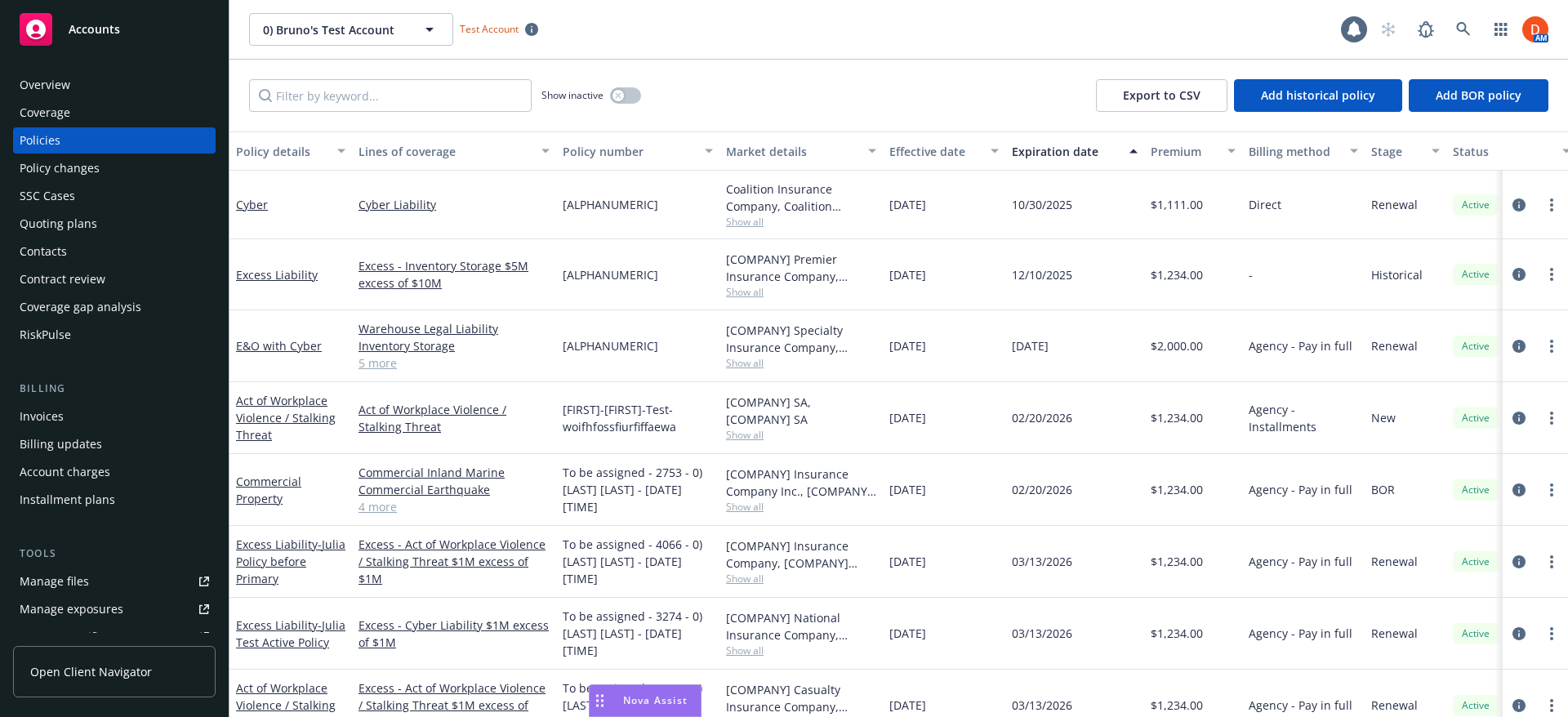 click on "Overview Coverage Policies Policy changes SSC Cases Quoting plans Contacts Contract review Coverage gap analysis RiskPulse Billing Invoices Billing updates Account charges Installment plans Tools Manage files Manage exposures Manage certificates Manage claims Manage BORs Summary of insurance Analytics hub Loss summary generator Account settings Service team Sales relationships Related accounts Client navigator features Client access Open Client Navigator" at bounding box center (114, 385) 